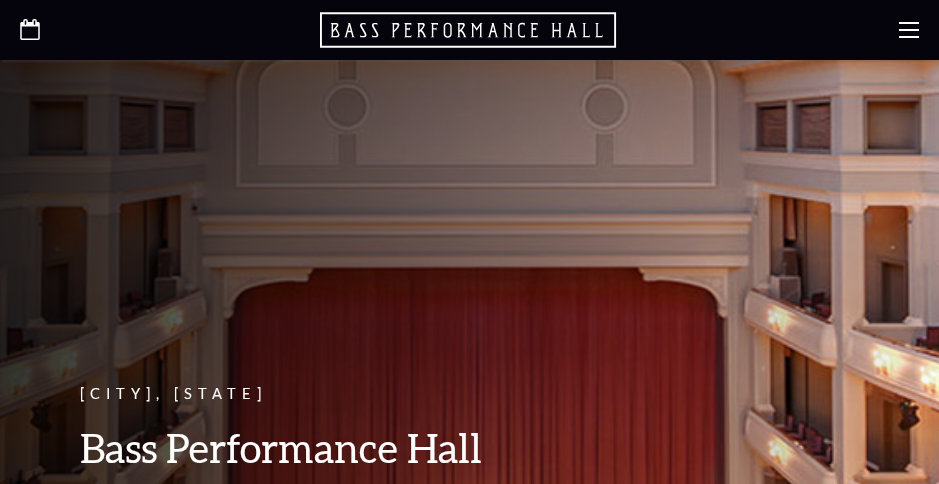 scroll, scrollTop: 0, scrollLeft: 0, axis: both 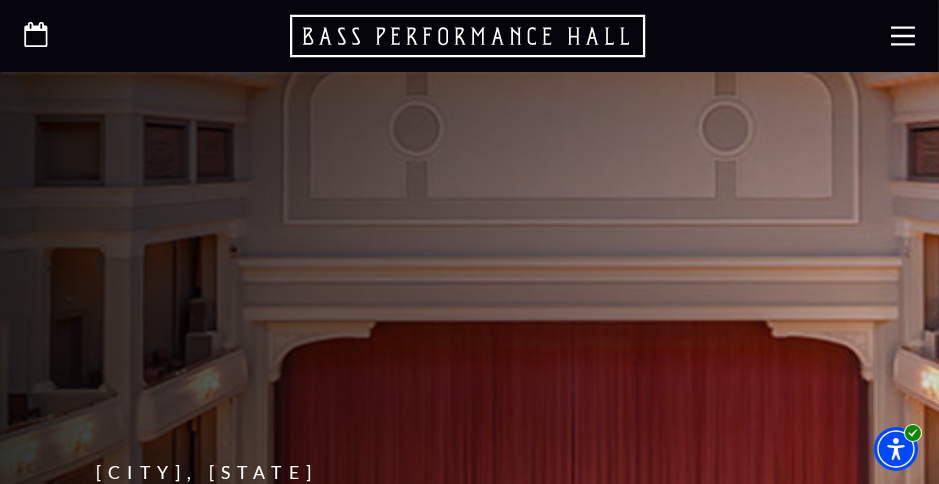 click 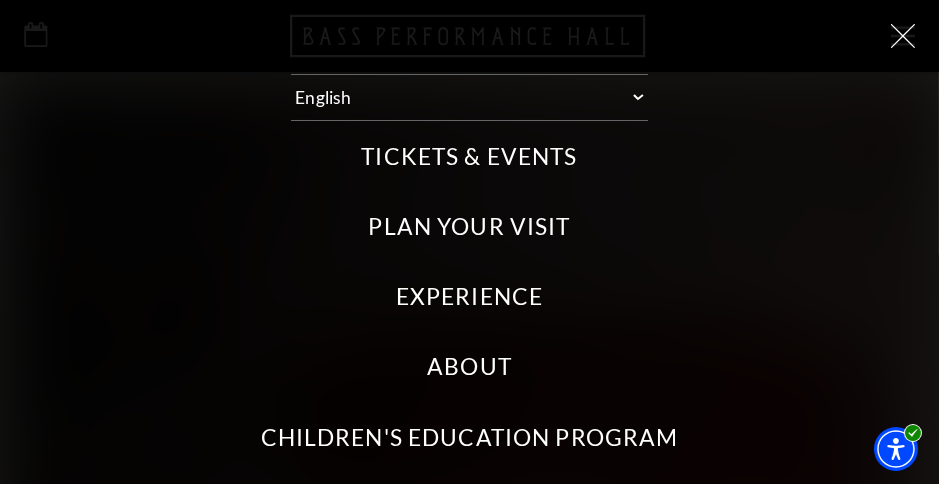 click on "Tickets & Events" at bounding box center (469, 157) 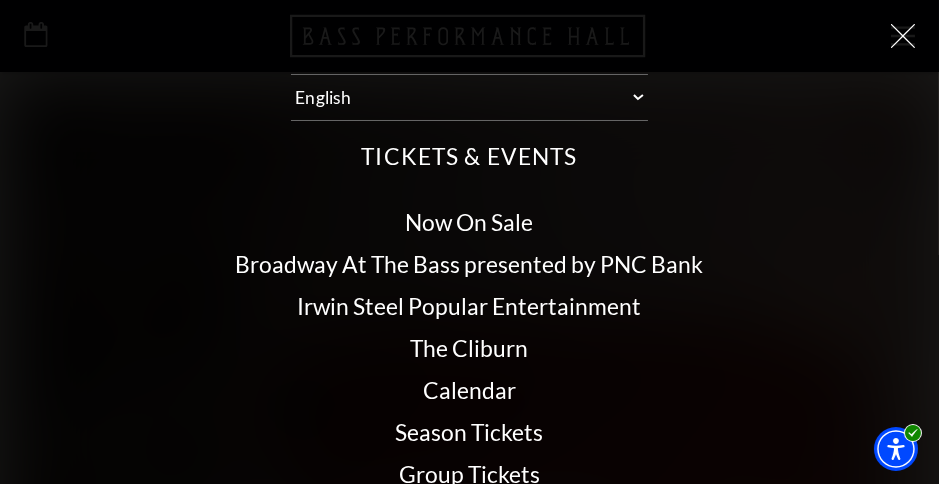 click on "Calendar" at bounding box center (469, 390) 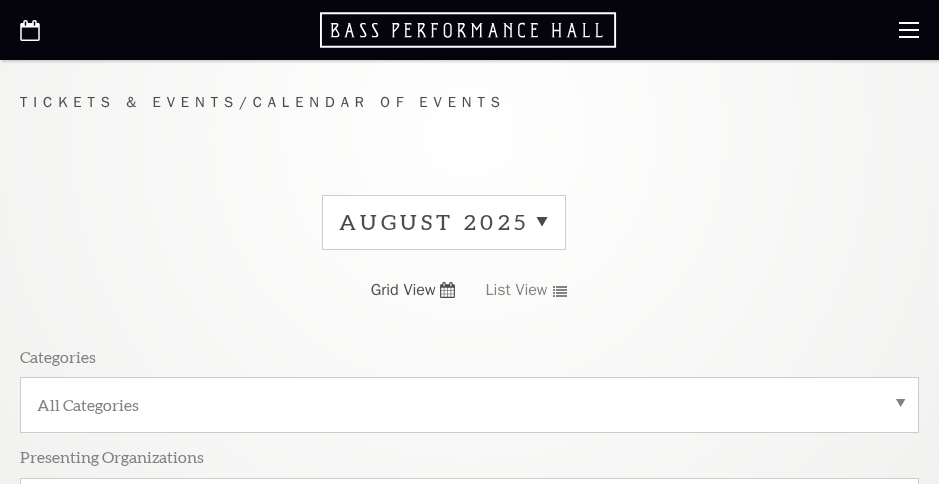 scroll, scrollTop: 0, scrollLeft: 0, axis: both 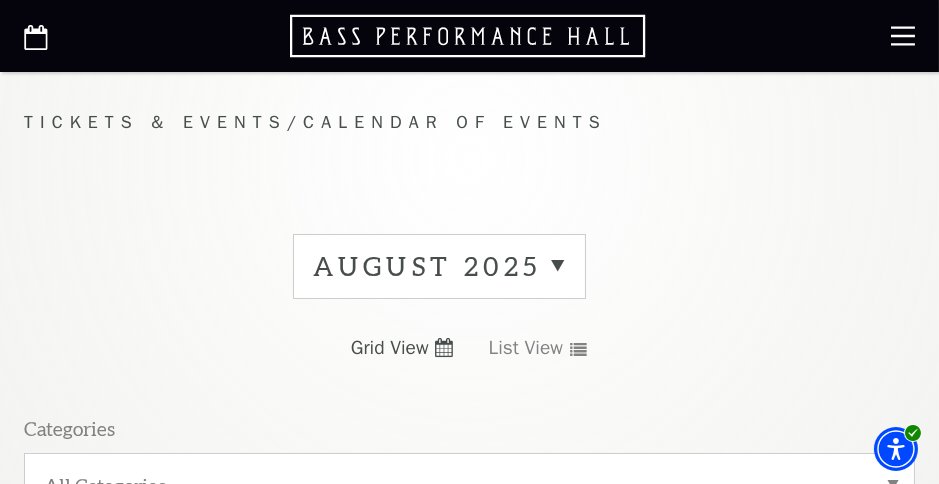 click on "August 2025" at bounding box center [439, 266] 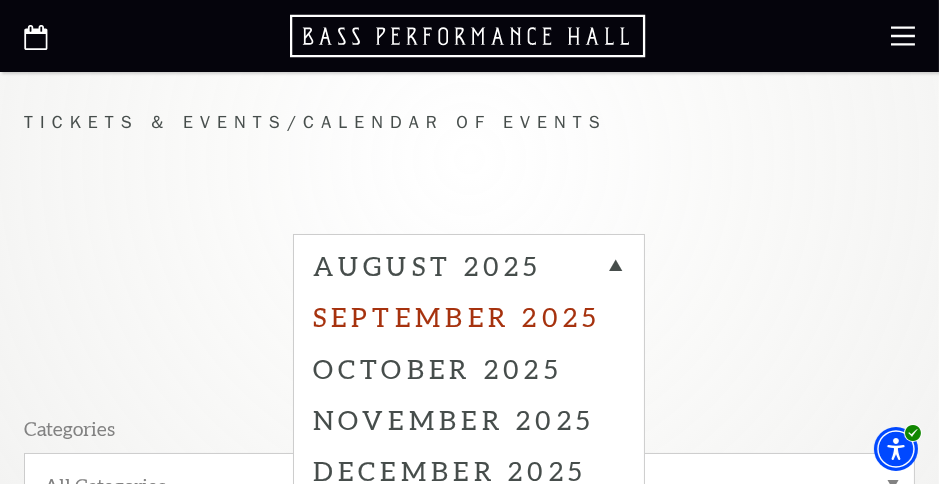 click on "September 2025" at bounding box center (469, 316) 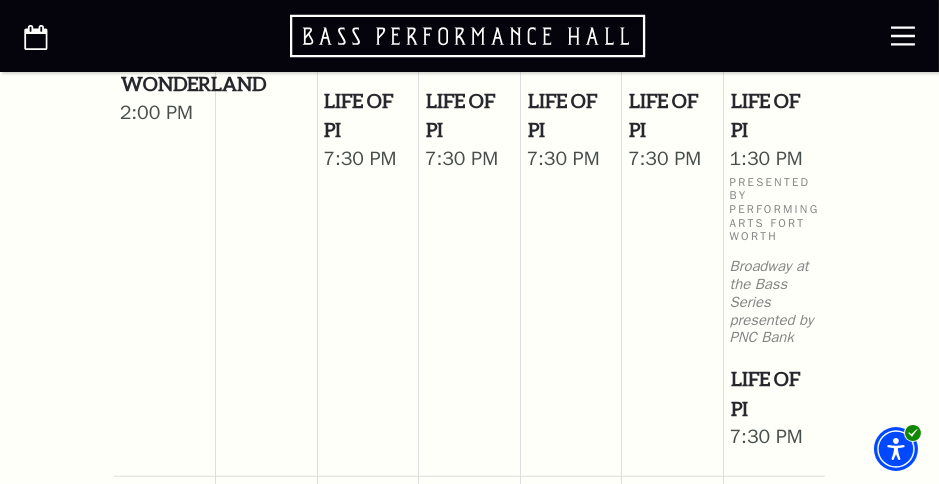 scroll, scrollTop: 2460, scrollLeft: 0, axis: vertical 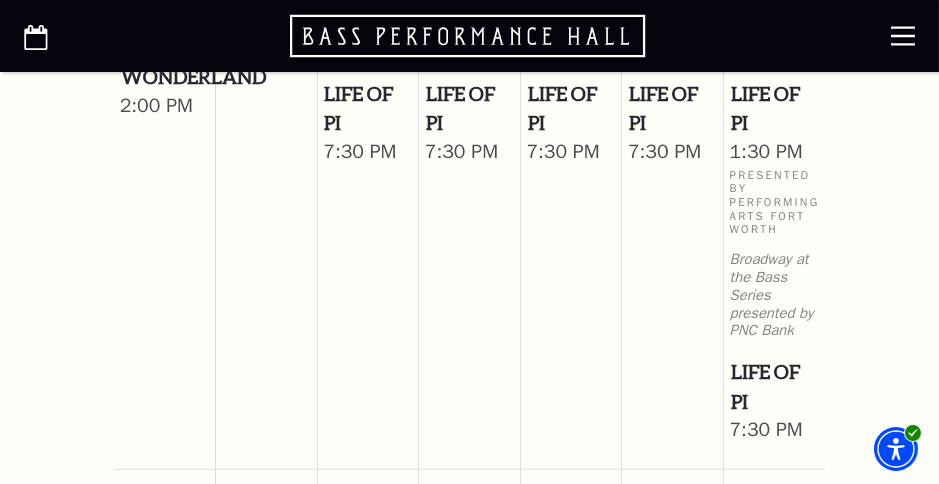 click on "Life of Pi" at bounding box center (774, 108) 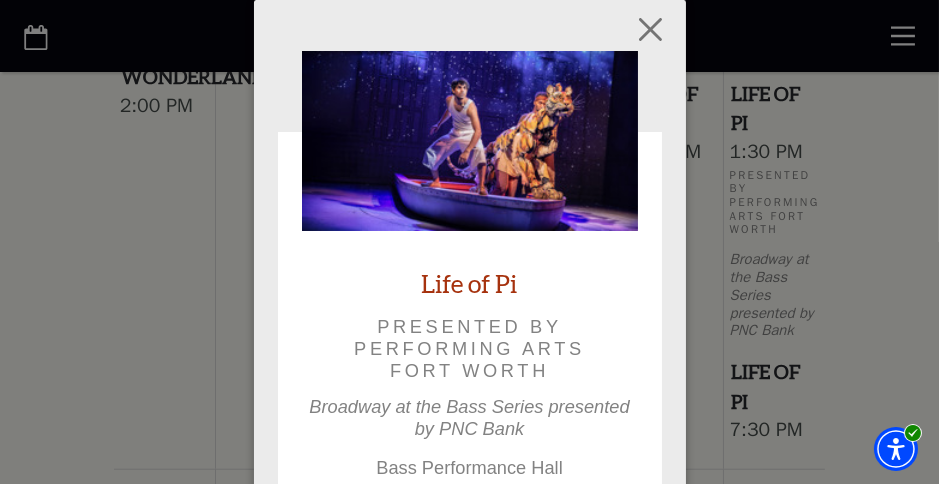 click on "Life of Pi" at bounding box center [470, 283] 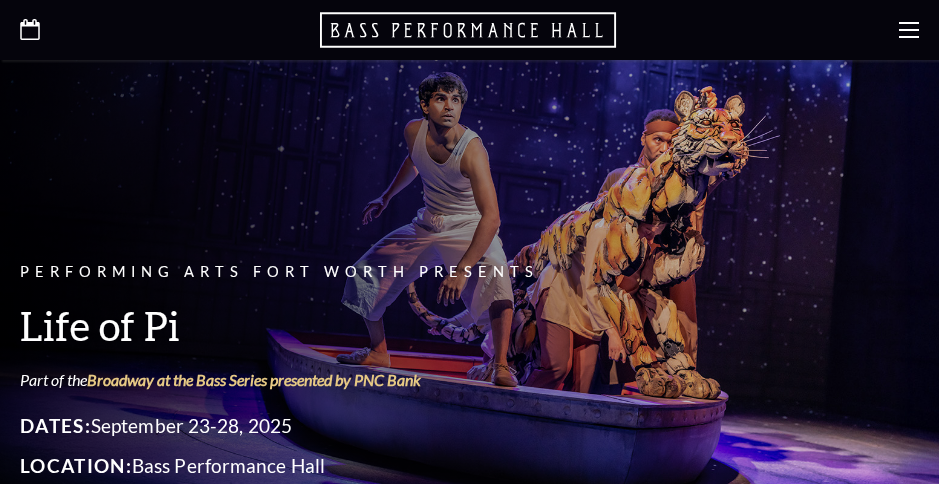 scroll, scrollTop: 0, scrollLeft: 0, axis: both 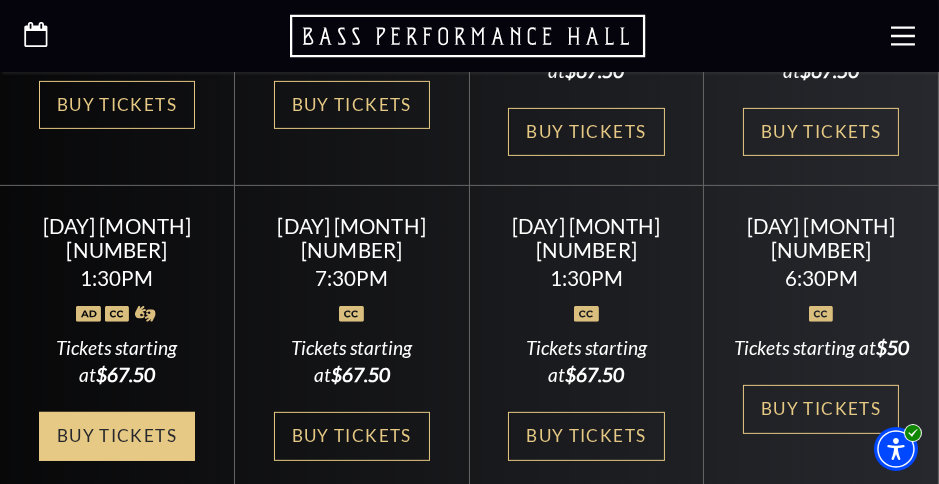 click on "Buy Tickets" at bounding box center (117, 436) 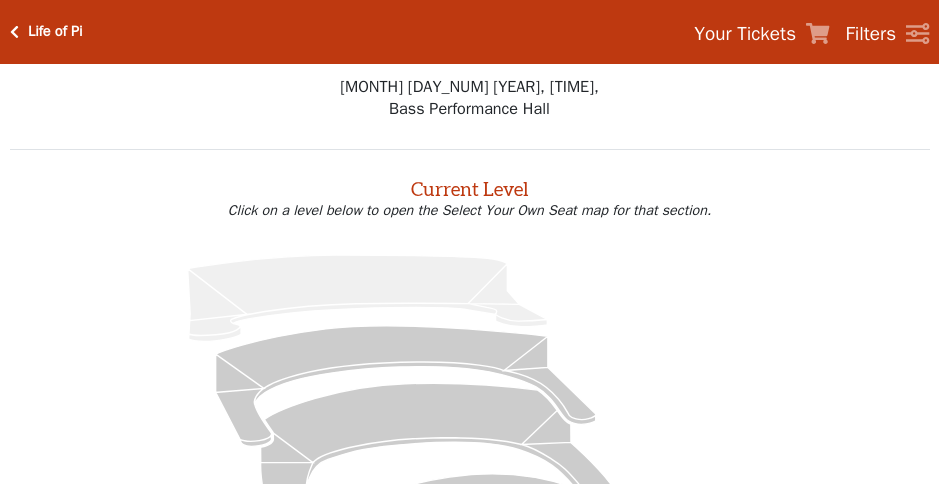 scroll, scrollTop: 0, scrollLeft: 0, axis: both 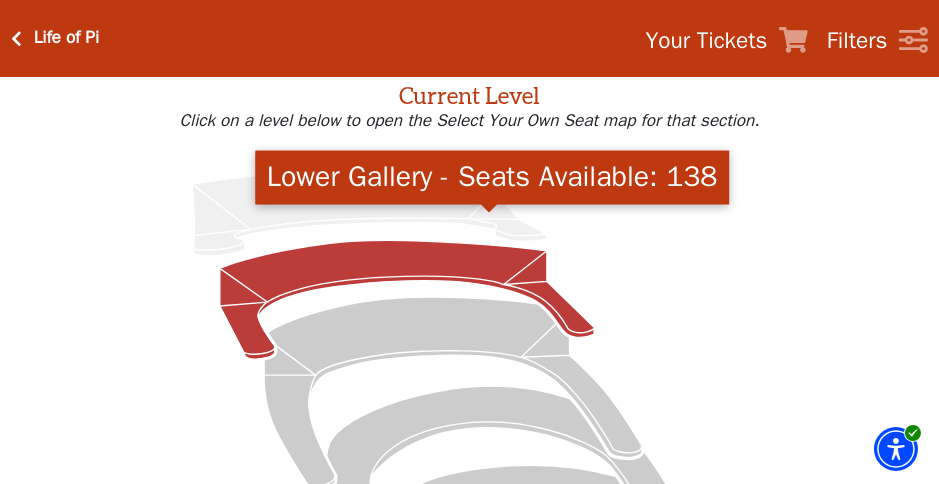 click 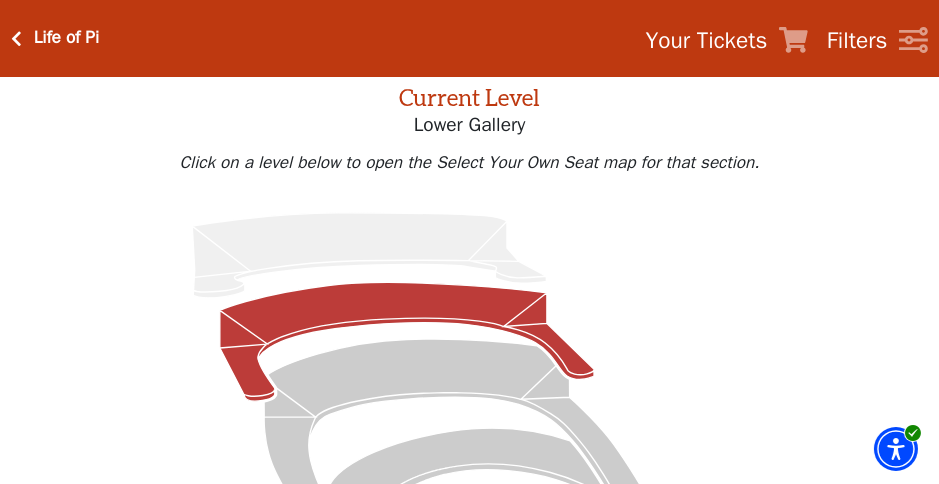 scroll, scrollTop: 90, scrollLeft: 0, axis: vertical 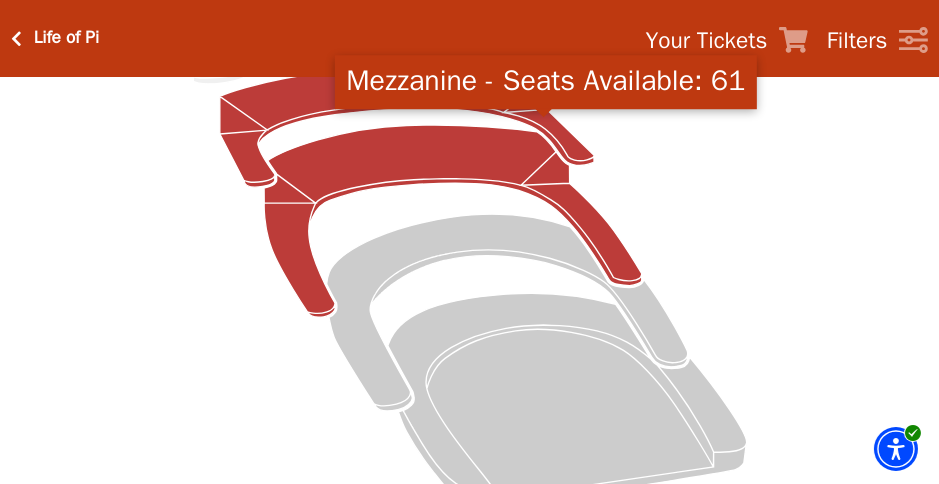 click 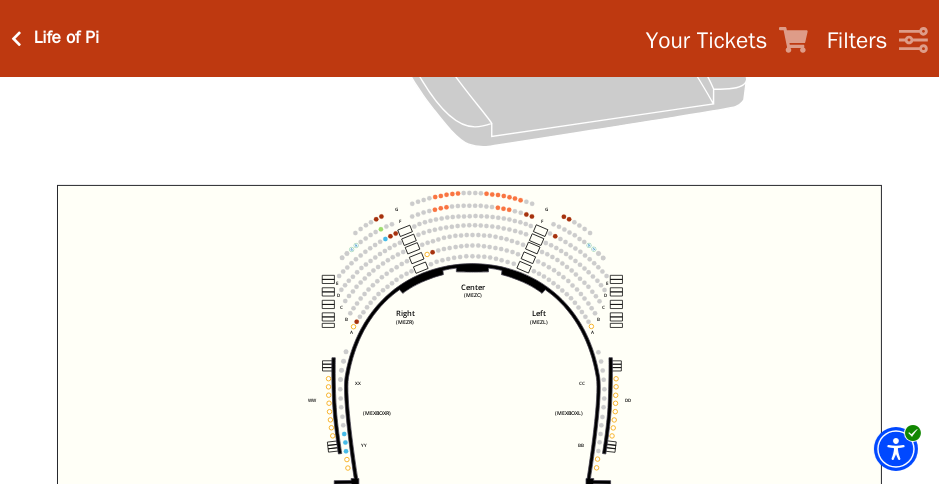 scroll, scrollTop: 709, scrollLeft: 0, axis: vertical 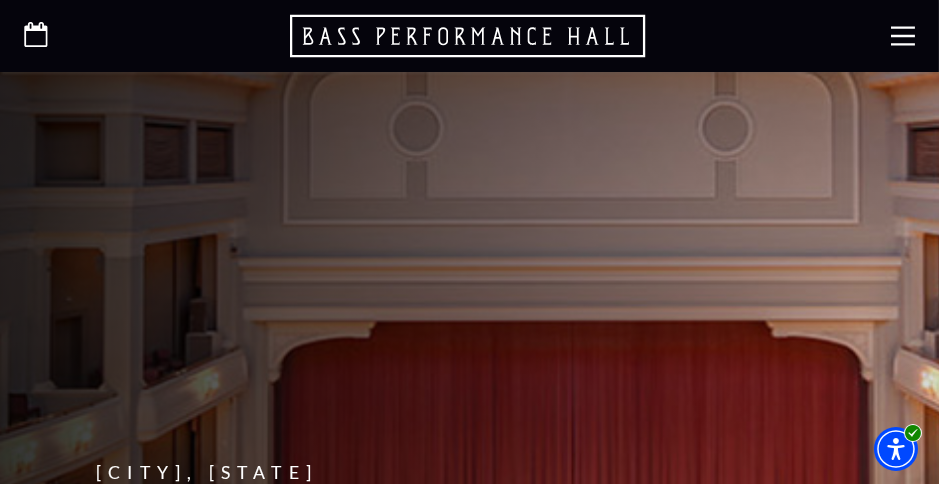 click 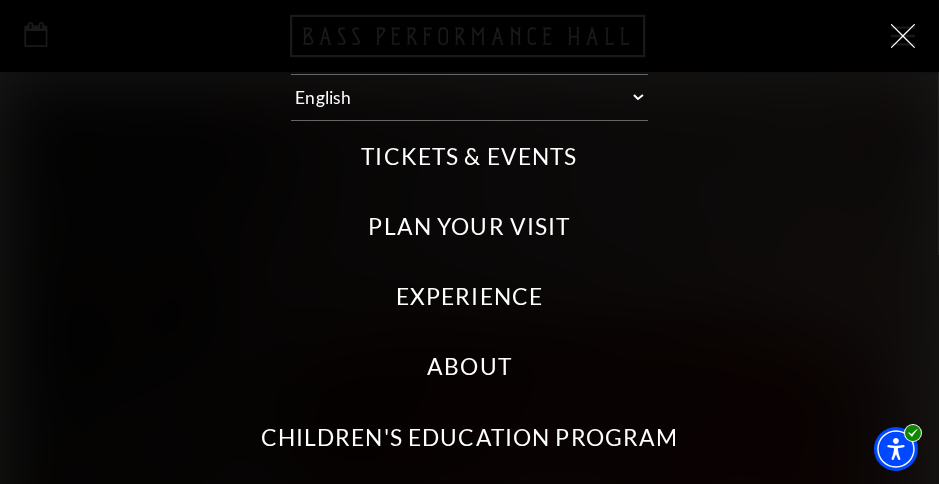 click on "Tickets & Events" at bounding box center [469, 157] 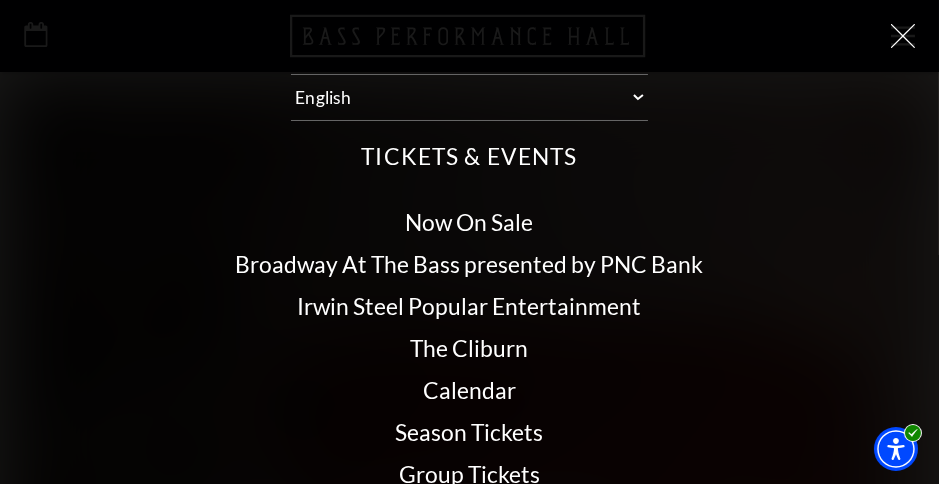 click on "Calendar" at bounding box center (469, 390) 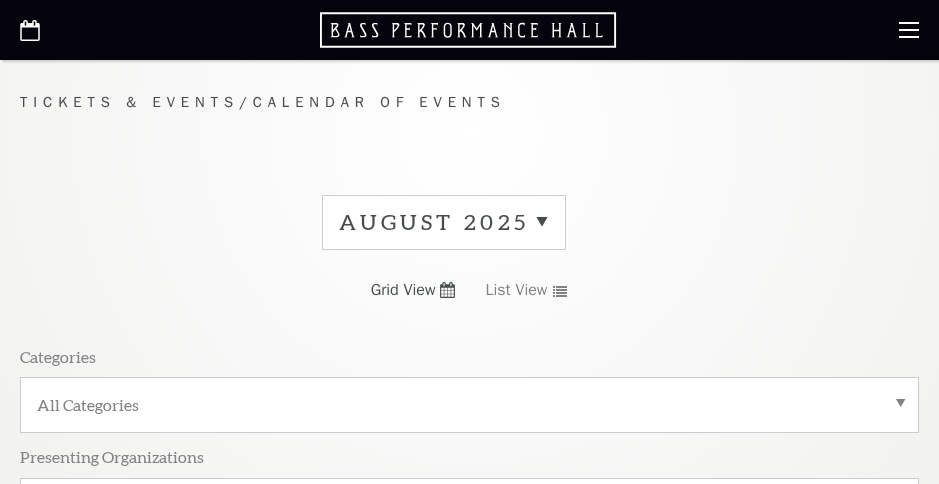 scroll, scrollTop: 0, scrollLeft: 0, axis: both 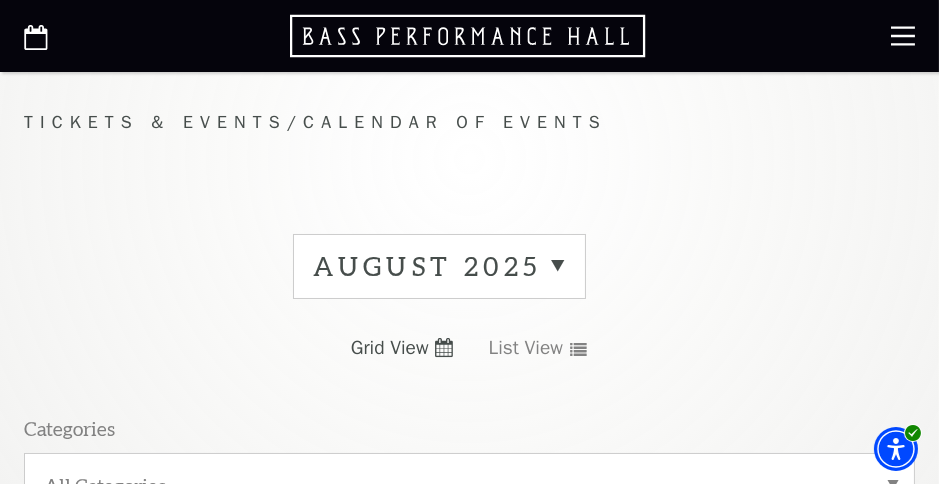 click on "August 2025" at bounding box center (439, 266) 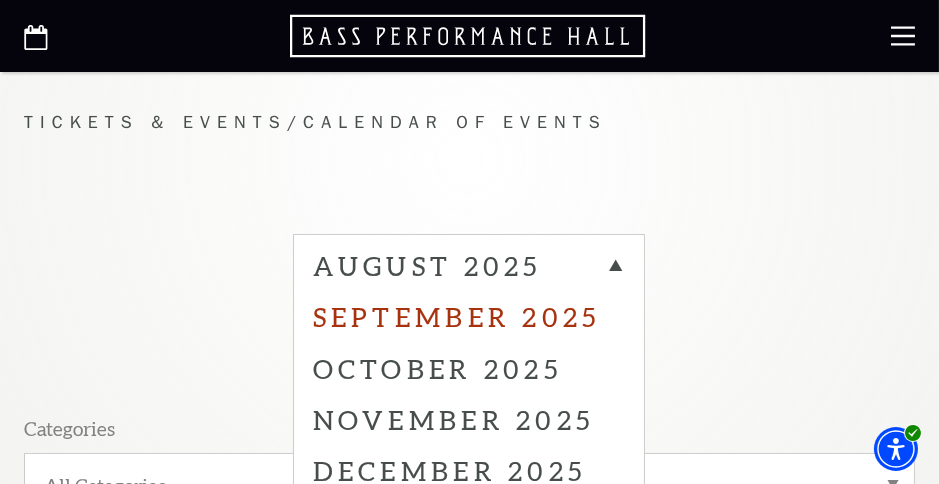 click on "September 2025" at bounding box center [469, 316] 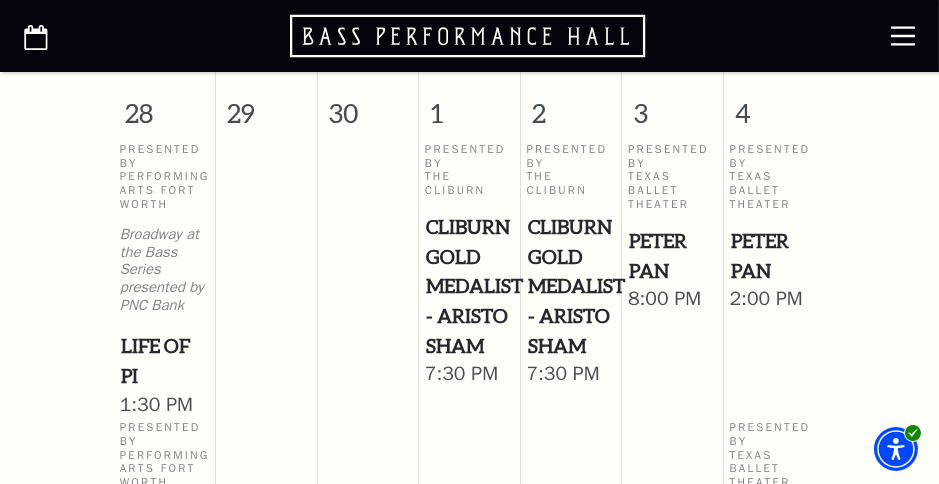 scroll, scrollTop: 2873, scrollLeft: 0, axis: vertical 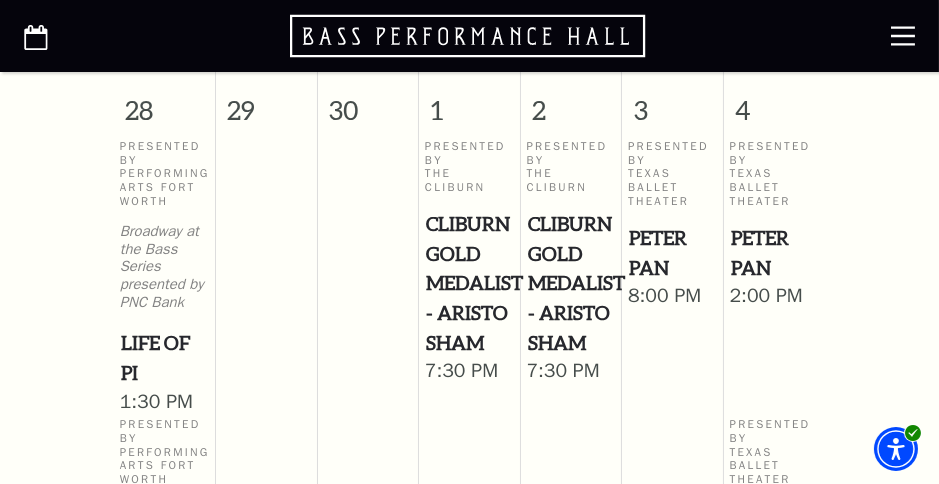 click on "Cliburn Gold Medalist - Aristo Sham" at bounding box center [571, 283] 